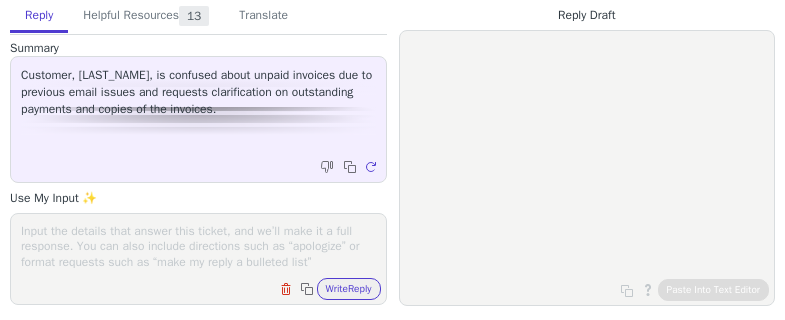 scroll, scrollTop: 0, scrollLeft: 0, axis: both 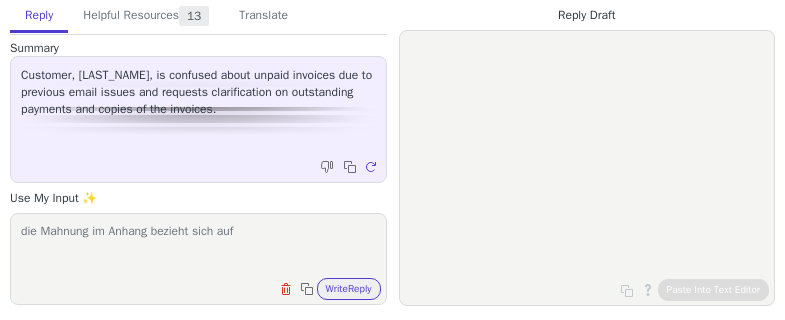 paste on "R-2025-02393" 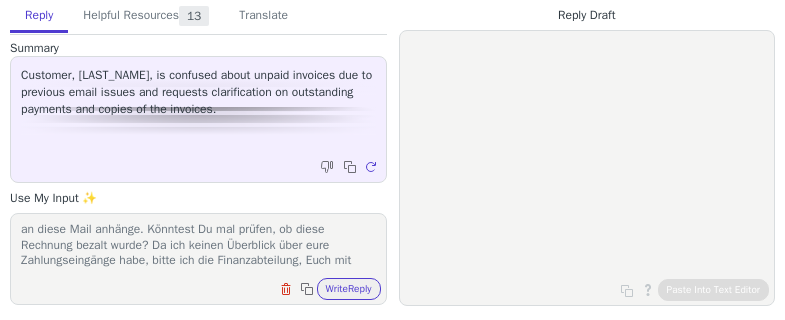 scroll, scrollTop: 325, scrollLeft: 0, axis: vertical 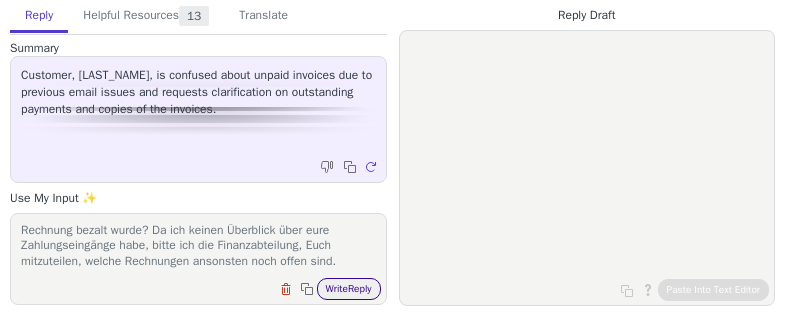 type on "die Mahnung im Anhang bezieht sich auf R-2025-02393, die Euch an diese Mail anhänge. Könntest Du mal prüfen, ob diese Rechnung bezalt wurde? Da ich keinen Überblick über eure Zahlungseingänge habe, bitte ich die Finanzabteilung, Euch mitzuteilen, welche Rechnungen ansonsten noch offen sind." 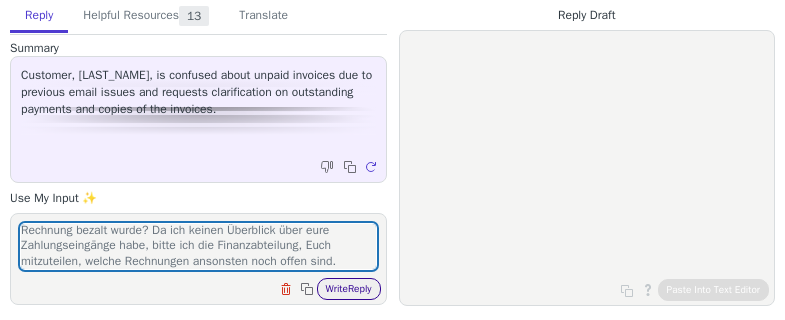 click on "Write  Reply" at bounding box center (349, 289) 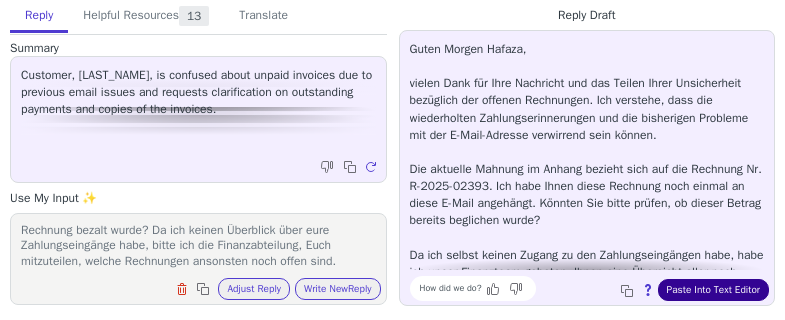 click on "Paste Into Text Editor" at bounding box center (713, 290) 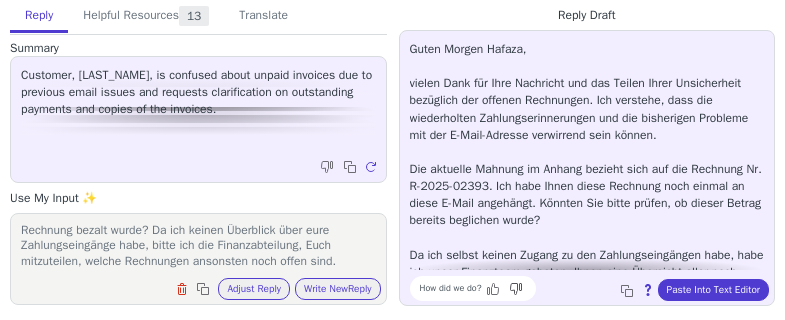 click at bounding box center (495, 289) 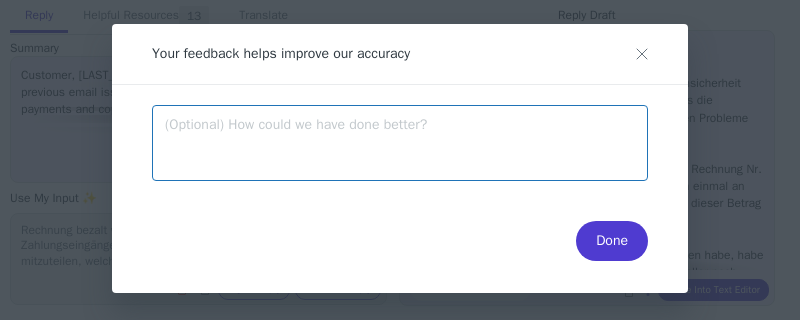 click at bounding box center [400, 143] 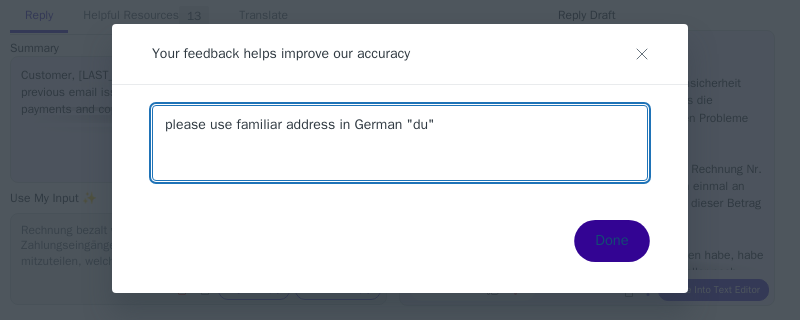 type on "please use familiar address in German "du"" 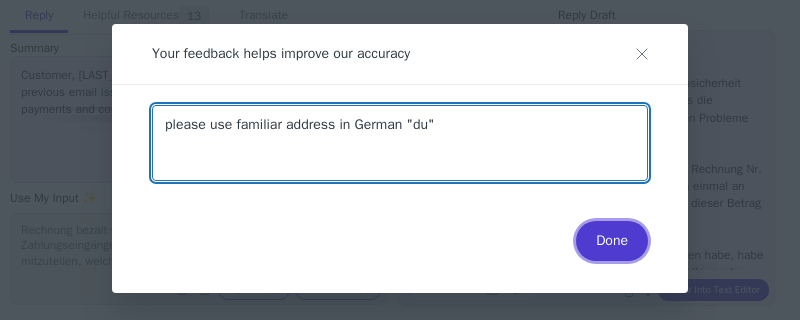 click on "Done" at bounding box center (612, 241) 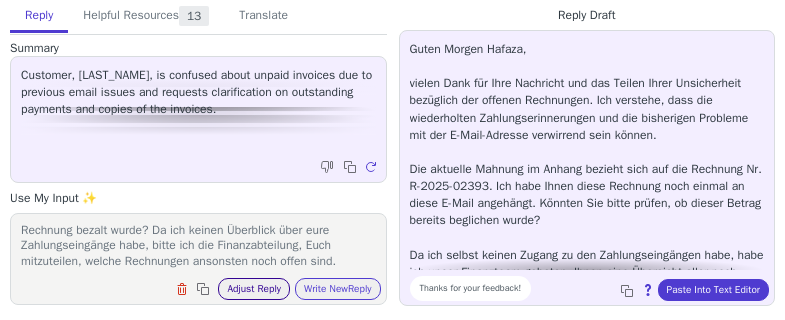 click on "Adjust Reply" at bounding box center (254, 289) 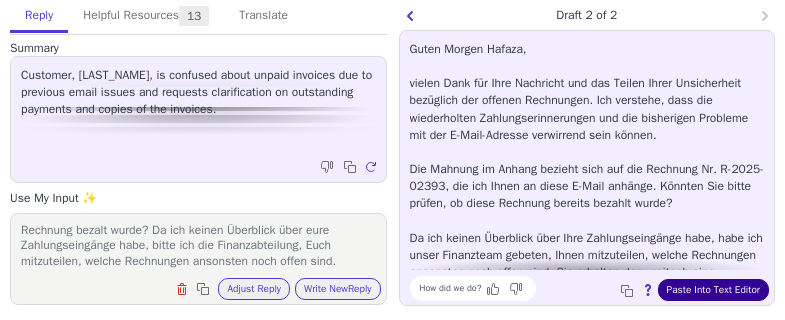 click on "Paste Into Text Editor" at bounding box center (713, 290) 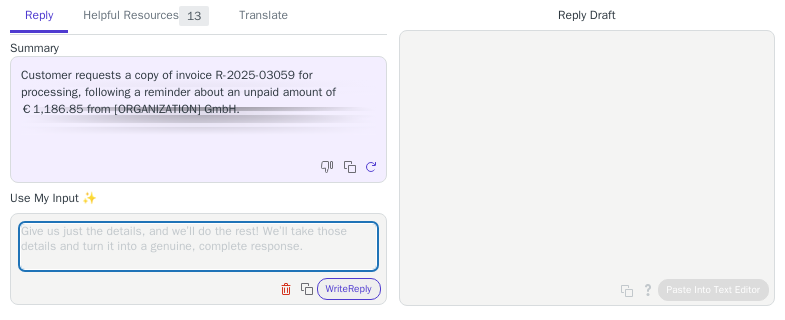scroll, scrollTop: 0, scrollLeft: 0, axis: both 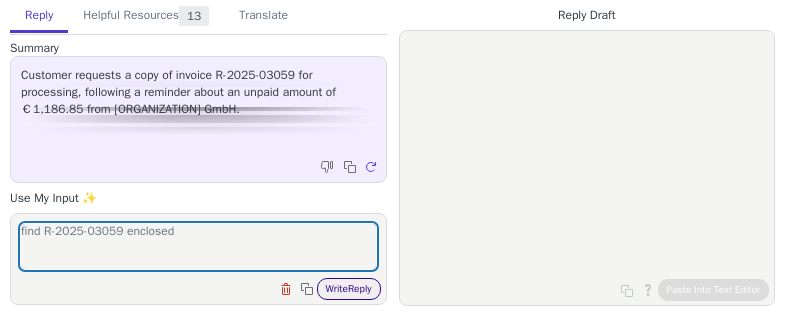 type on "find R-2025-03059 enclosed" 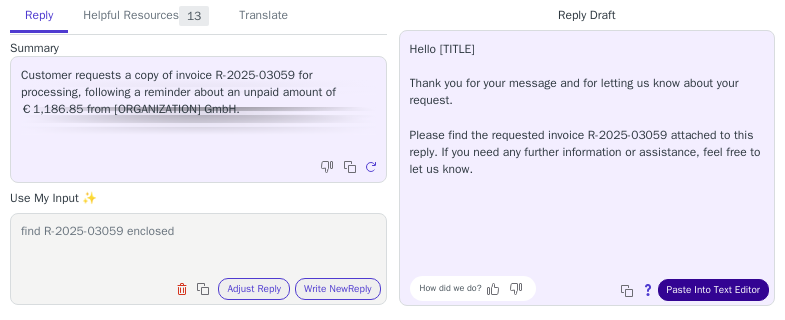 click on "Paste Into Text Editor" at bounding box center (713, 290) 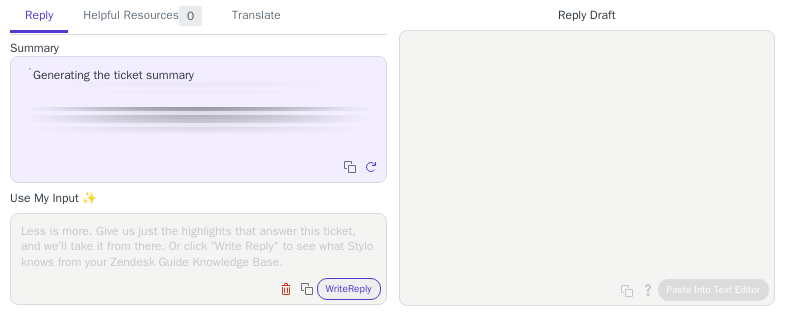 scroll, scrollTop: 0, scrollLeft: 0, axis: both 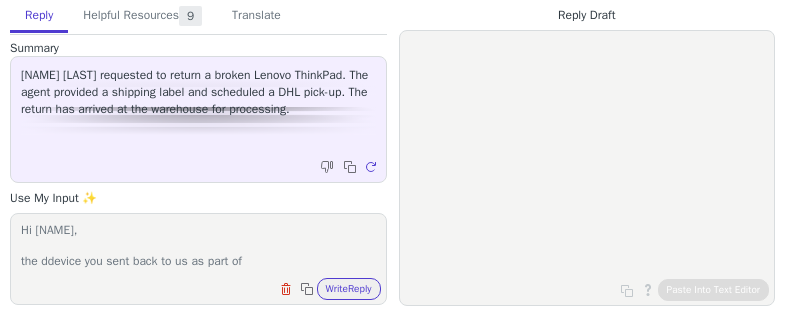 paste on "R-2025-0511" 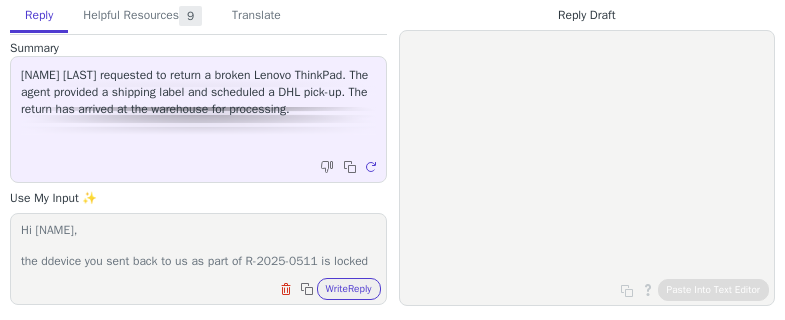 scroll, scrollTop: 17, scrollLeft: 0, axis: vertical 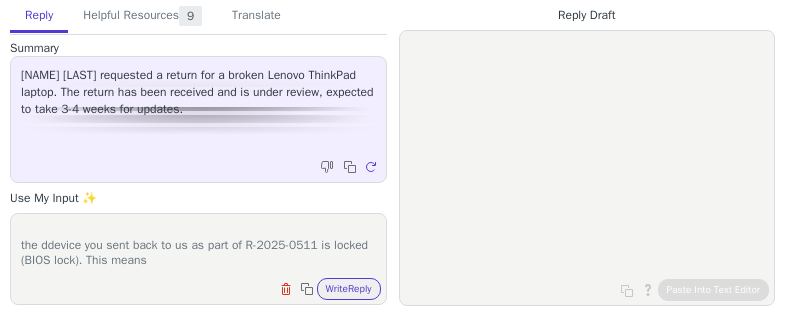 click on "Hi Emey,
the ddevice you sent back to us as part of R-2025-0511 is locked (BIOS lock). This means" at bounding box center (198, 246) 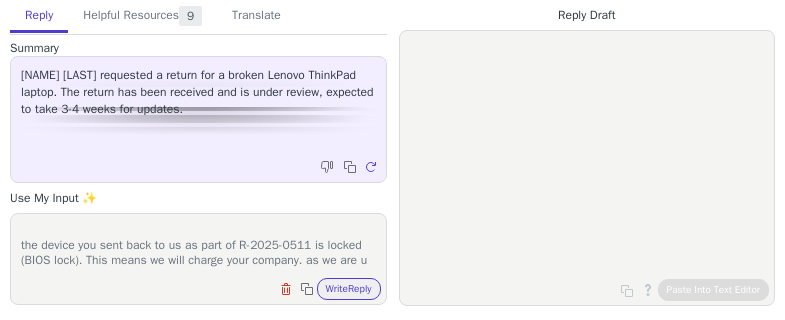 scroll, scrollTop: 32, scrollLeft: 0, axis: vertical 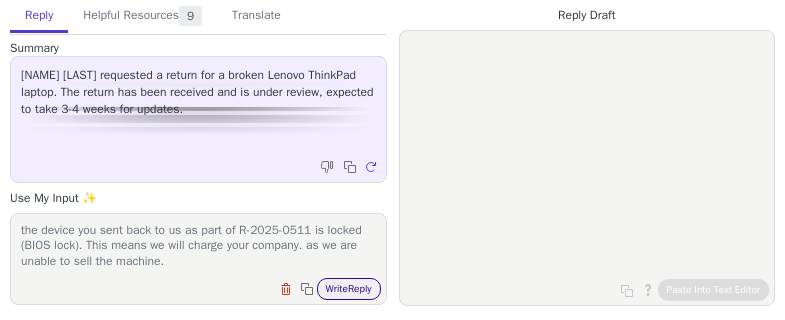 type on "Hi Emey,
the device you sent back to us as part of R-2025-0511 is locked (BIOS lock). This means we will charge your company. as we are unable to sell the machine." 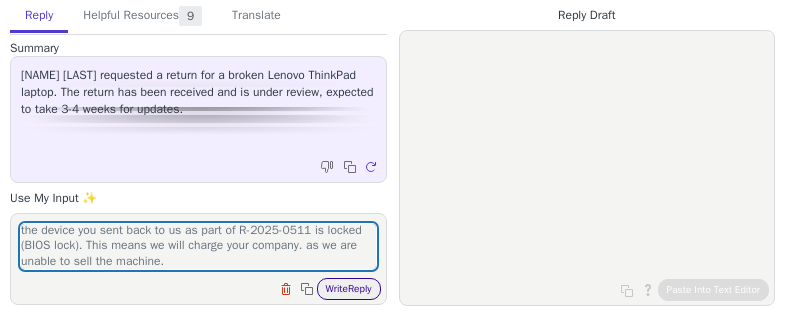 click on "Write  Reply" at bounding box center (349, 289) 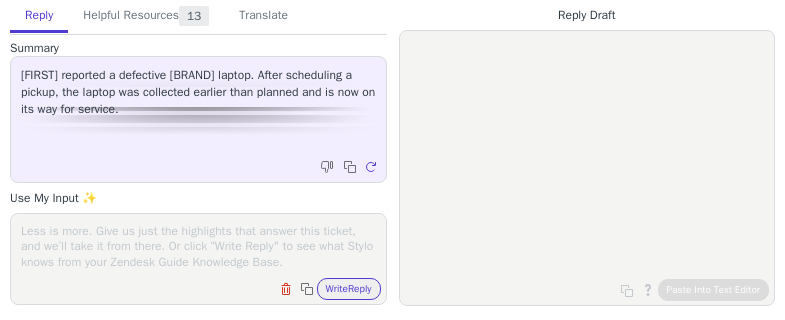 scroll, scrollTop: 0, scrollLeft: 0, axis: both 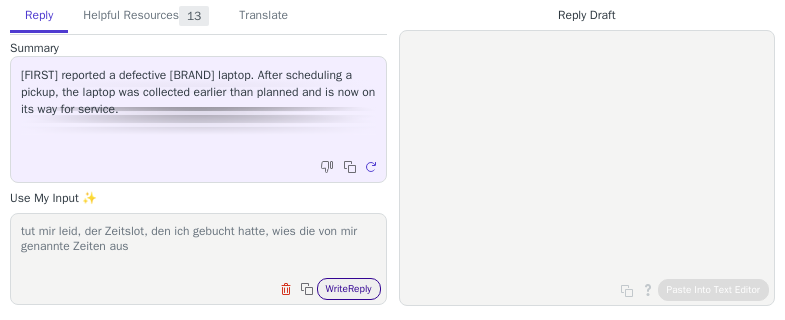 click on "Write  Reply" at bounding box center (349, 289) 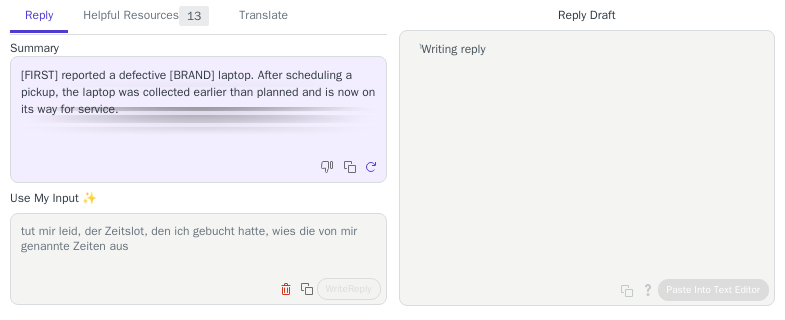 click on "tut mir leid, der Zeitslot, den ich gebucht hatte, wies die von mir genannte Zeiten aus" at bounding box center [198, 246] 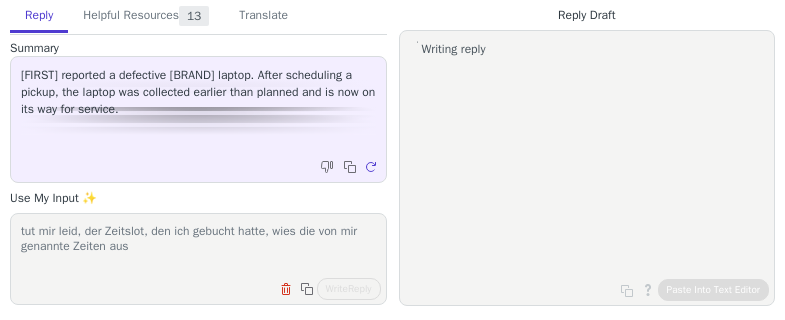 click on "tut mir leid, der Zeitslot, den ich gebucht hatte, wies die von mir genannte Zeiten aus" at bounding box center (198, 246) 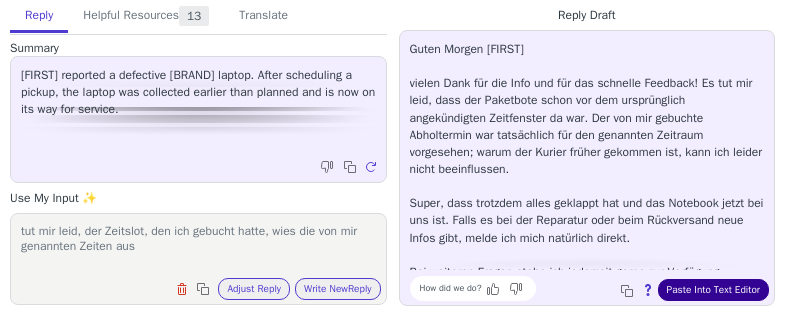 type on "tut mir leid, der Zeitslot, den ich gebucht hatte, wies die von mir genannten Zeiten aus" 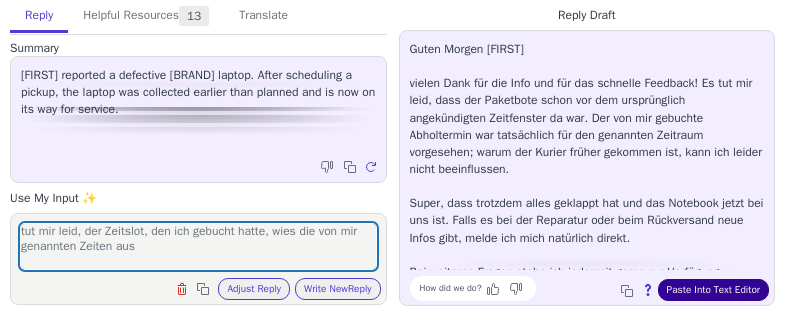 click on "Paste Into Text Editor" at bounding box center [713, 290] 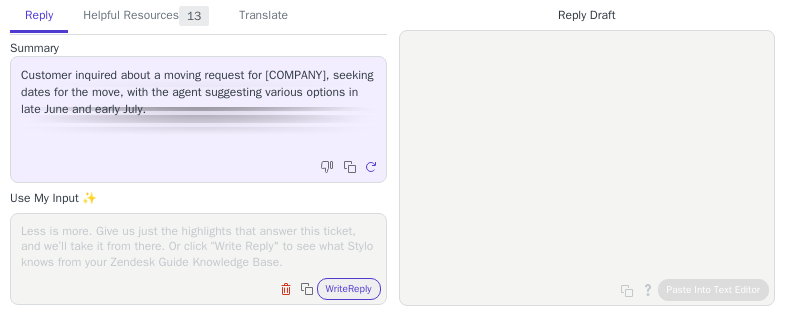 scroll, scrollTop: 0, scrollLeft: 0, axis: both 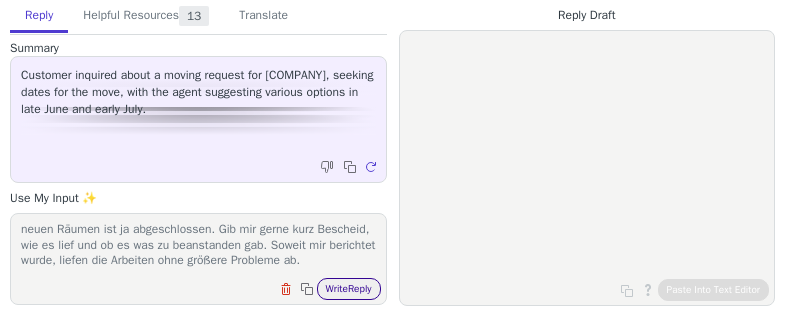 type on "Hallo Hanna,
die Umsetzungen der von Billie übernommen Boxen in Euiren neuen Räumen ist ja abgeschlossen. Gib mir gerne kurz Bescheid, wie es lief und ob es was zu beanstanden gab. Soweit mir berichtet wurde, liefen die Arbeiten ohne größere Probleme ab." 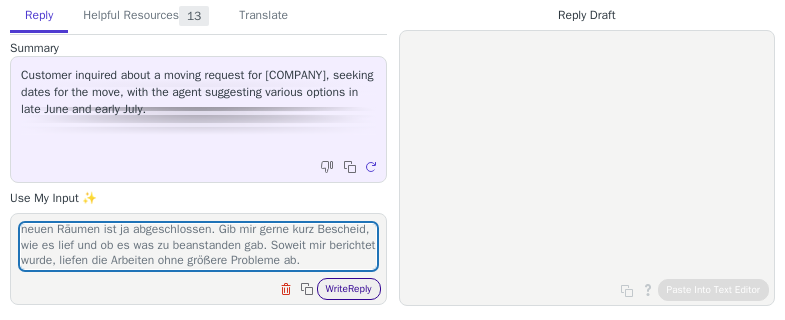click on "Write  Reply" at bounding box center [349, 289] 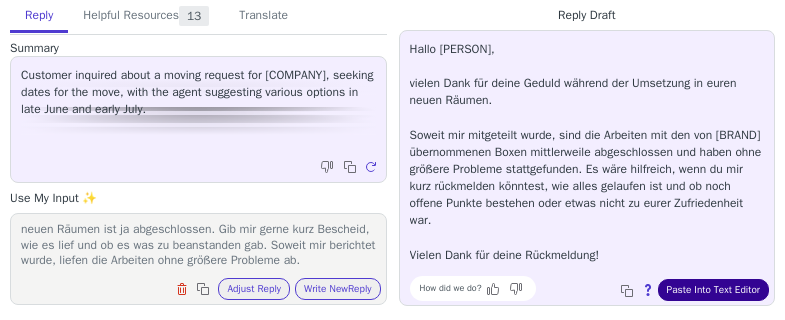 click on "Paste Into Text Editor" at bounding box center (713, 290) 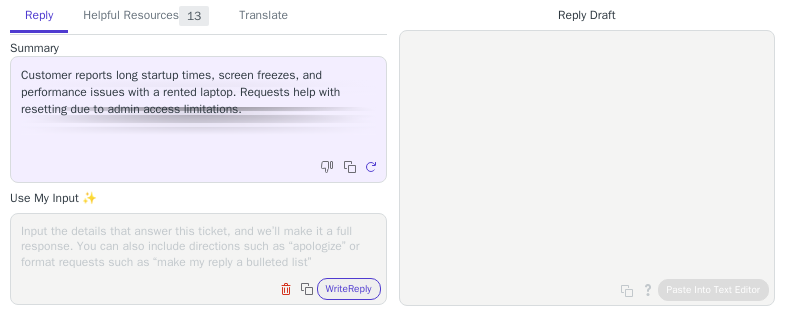 scroll, scrollTop: 0, scrollLeft: 0, axis: both 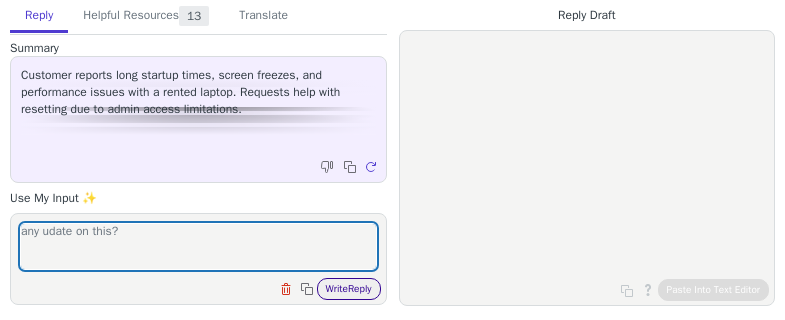 click on "Write  Reply" at bounding box center [349, 289] 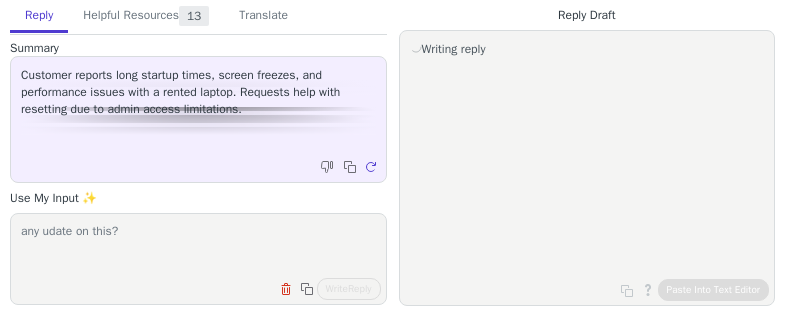 click on "any udate on this?" at bounding box center (198, 246) 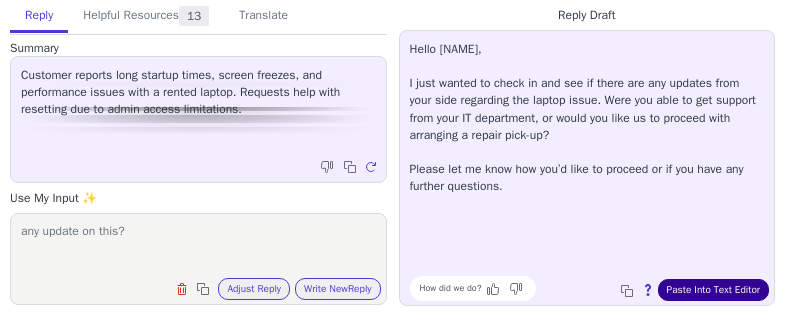 type on "any update on this?" 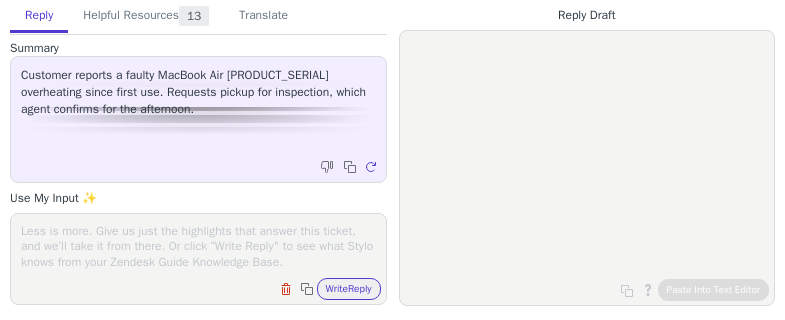 scroll, scrollTop: 0, scrollLeft: 0, axis: both 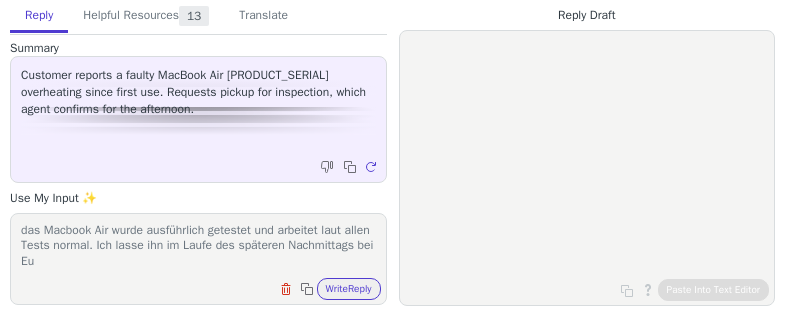 type on "Hallo [NAME],
das Macbook Air wurde ausführlich getestet und arbeitet laut allen Tests normal. Ich lasse ihn im Laufe des späteren Nachmittags bei Euc
Bei den neueren Macbook Aur mODELLEN wurde kein Lüfter verbaut, da der Prozessor sehr effizient arbeitet. Die Hitze wird im Gehäuse veretilt. Unter stärkerer Arbeitsbelastung über einen längeren Zeitraum kann der Rechner heiß werden." 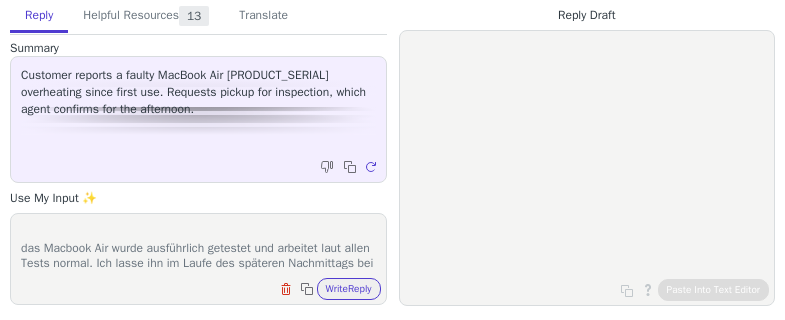 scroll, scrollTop: 0, scrollLeft: 0, axis: both 